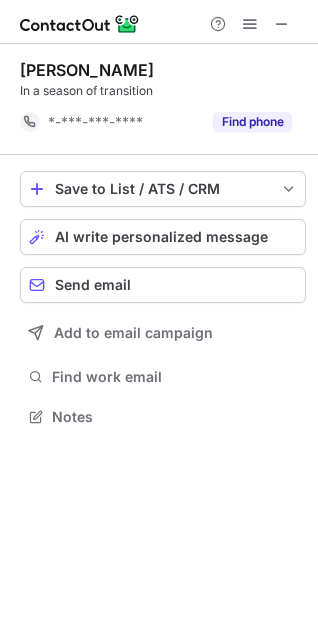 scroll, scrollTop: 0, scrollLeft: 0, axis: both 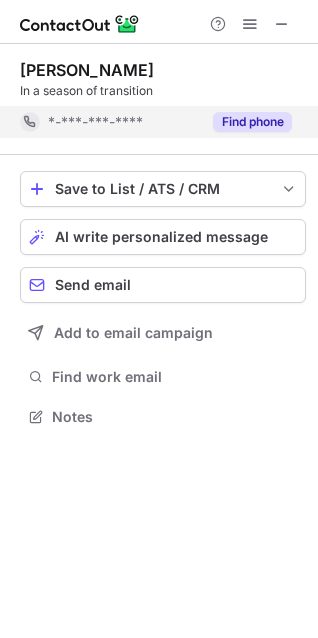 click on "Find phone" at bounding box center [252, 122] 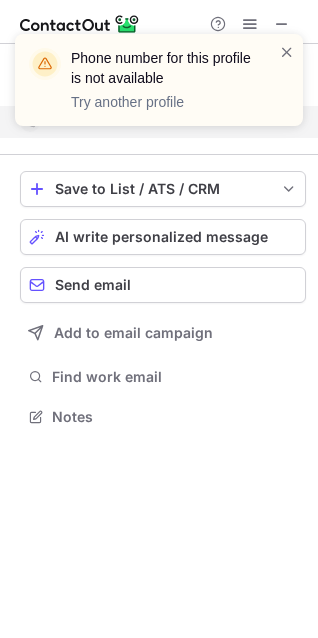 click on "Phone number for this profile is not available Try another profile" at bounding box center [159, 80] 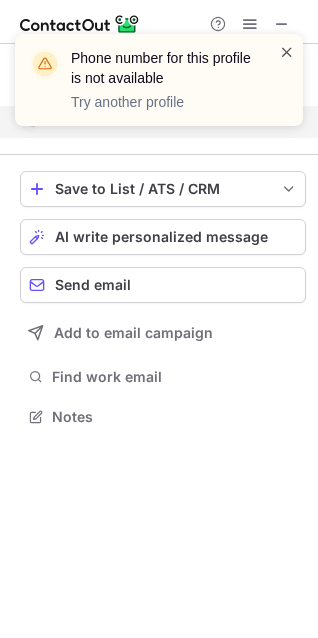 click at bounding box center [287, 52] 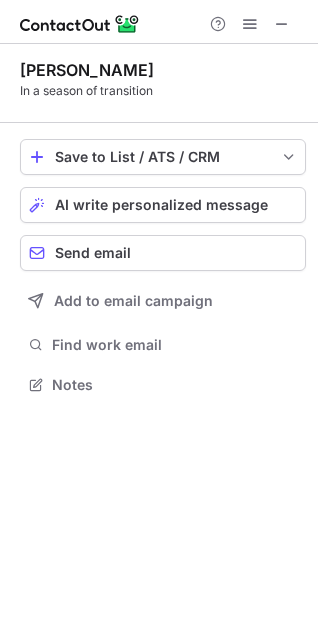 scroll, scrollTop: 371, scrollLeft: 318, axis: both 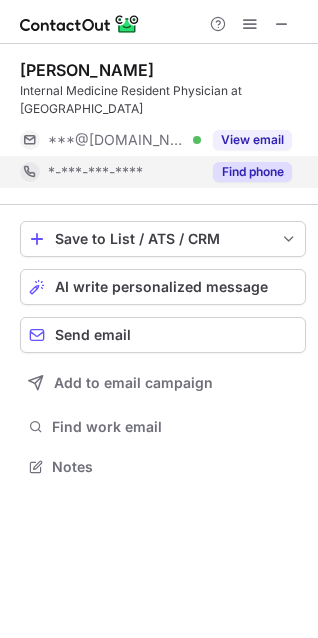 drag, startPoint x: 257, startPoint y: 168, endPoint x: 256, endPoint y: 179, distance: 11.045361 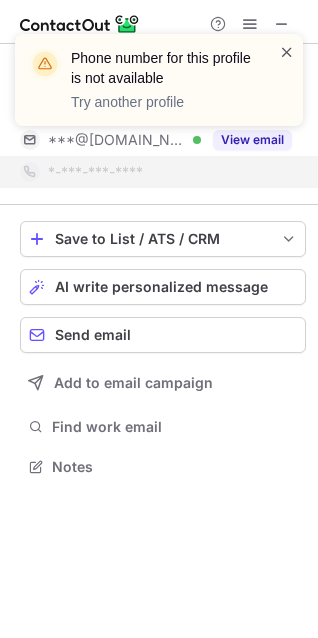 click at bounding box center (287, 52) 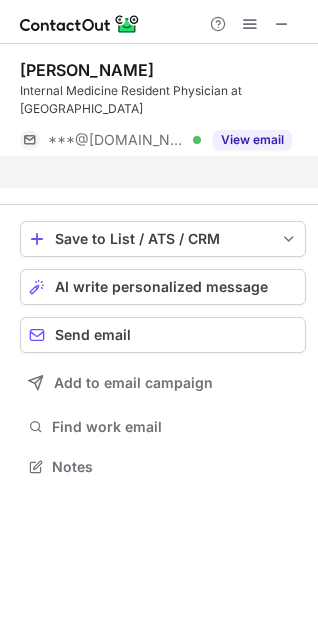 scroll, scrollTop: 421, scrollLeft: 318, axis: both 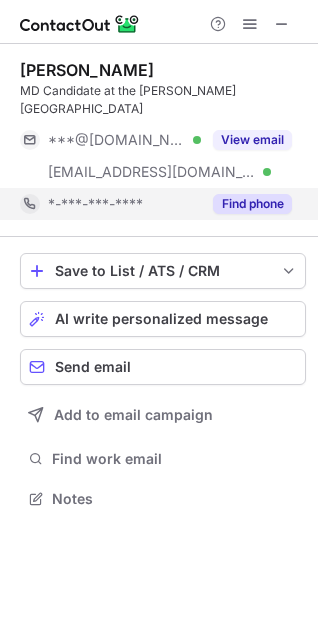 click on "Find phone" at bounding box center (252, 204) 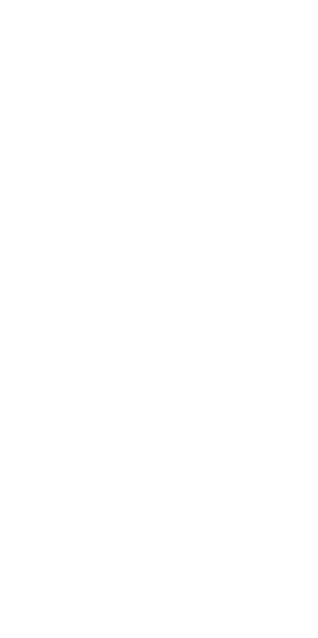 scroll, scrollTop: 0, scrollLeft: 0, axis: both 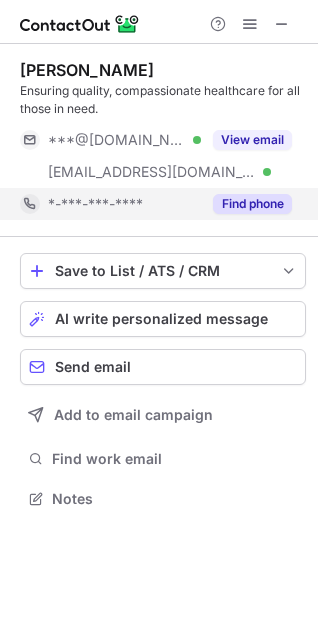 click on "Find phone" at bounding box center [252, 204] 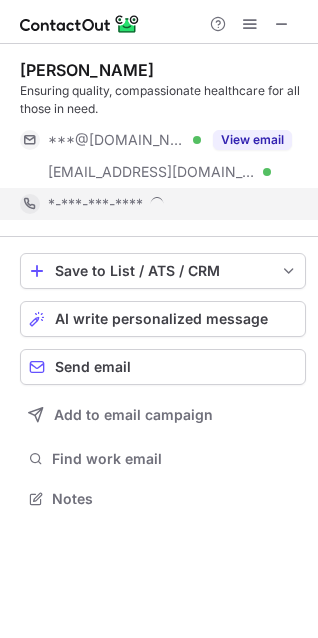 scroll, scrollTop: 10, scrollLeft: 10, axis: both 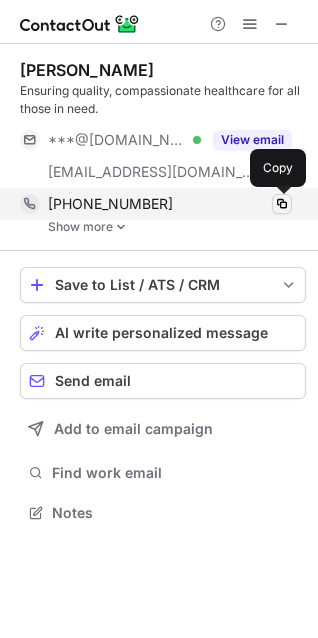 click at bounding box center (282, 204) 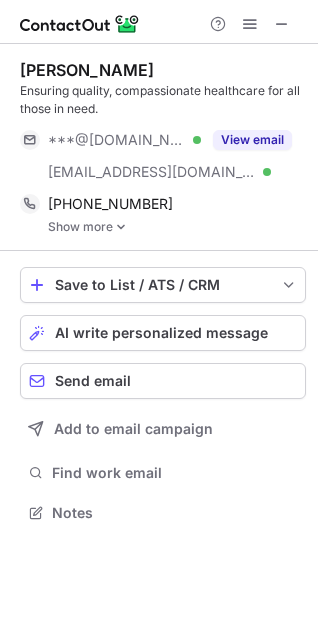 drag, startPoint x: 148, startPoint y: 66, endPoint x: 20, endPoint y: 76, distance: 128.39003 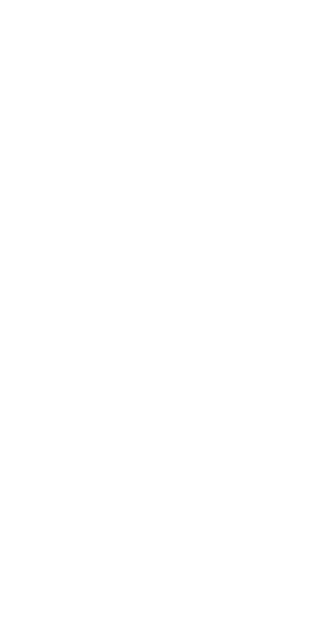 scroll, scrollTop: 0, scrollLeft: 0, axis: both 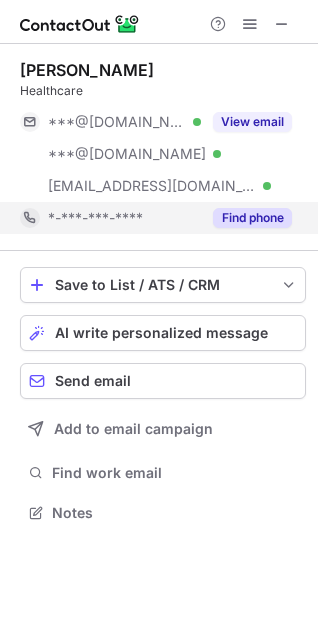 click on "Find phone" at bounding box center (252, 218) 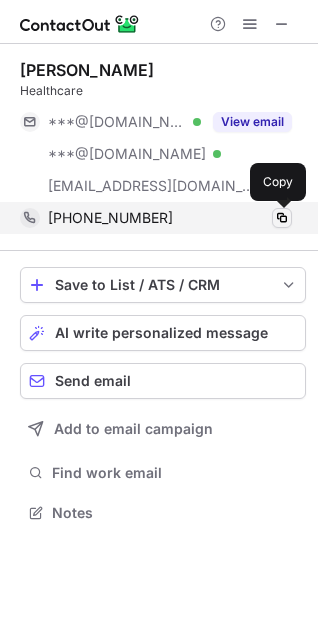 click at bounding box center [282, 218] 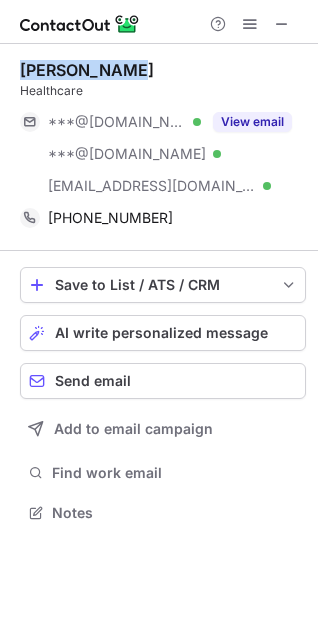 drag, startPoint x: 131, startPoint y: 66, endPoint x: 20, endPoint y: 74, distance: 111.28792 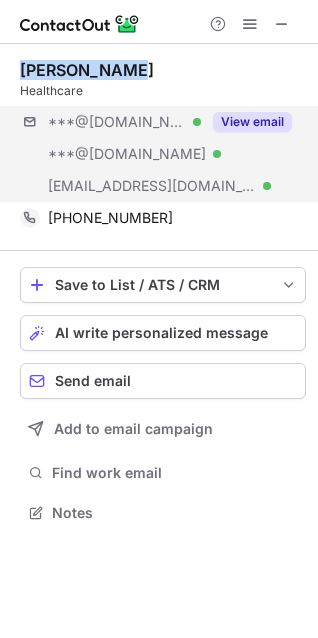 copy on "Caleb Ediger" 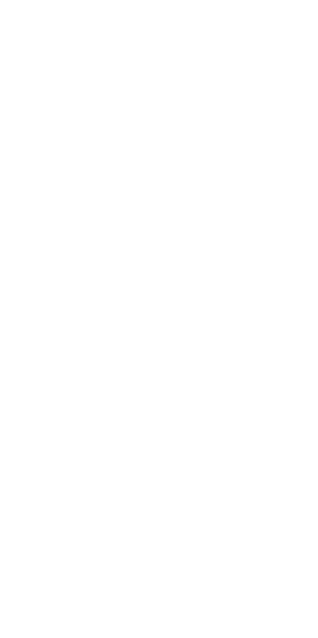 scroll, scrollTop: 0, scrollLeft: 0, axis: both 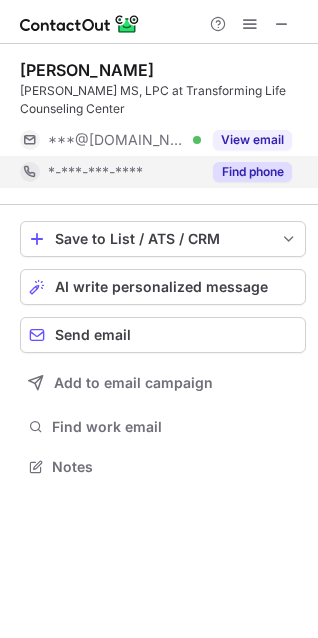 click on "Find phone" at bounding box center [252, 172] 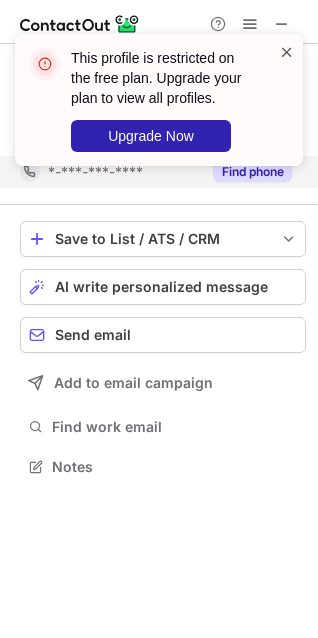 click at bounding box center (287, 52) 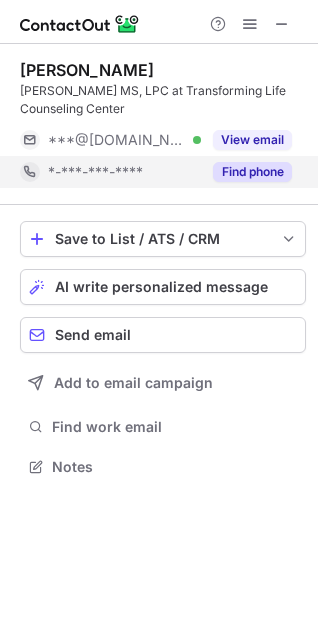 click at bounding box center [287, 52] 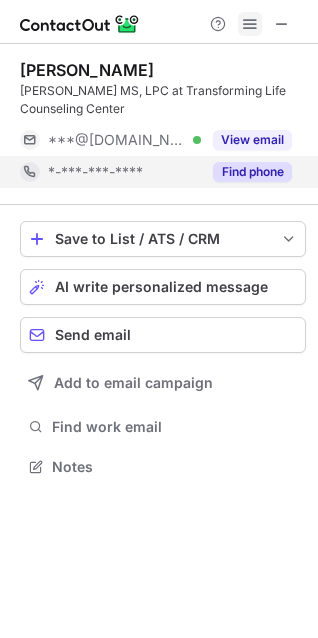 click at bounding box center [250, 24] 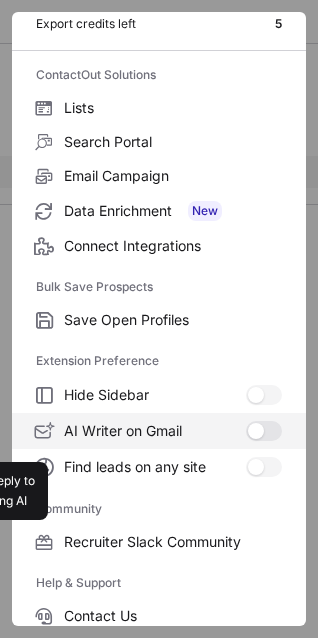 scroll, scrollTop: 269, scrollLeft: 0, axis: vertical 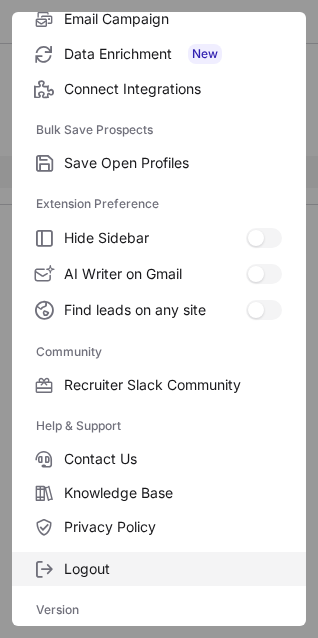 click on "Logout" at bounding box center (173, 569) 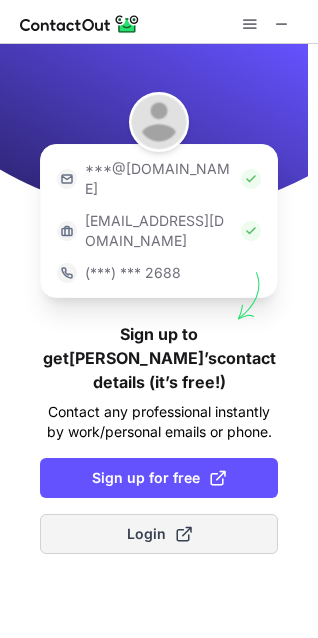 click on "Login" at bounding box center (159, 534) 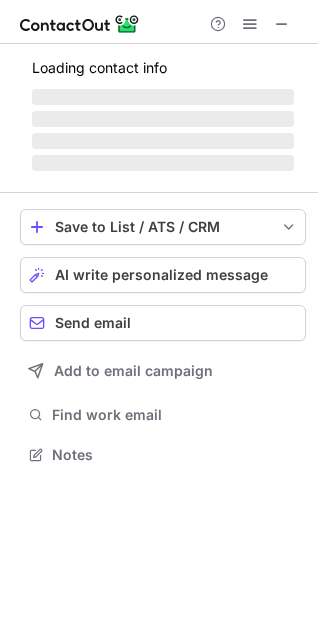 scroll, scrollTop: 10, scrollLeft: 10, axis: both 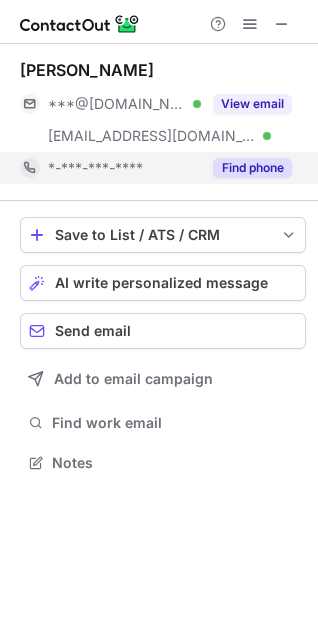 click on "Find phone" at bounding box center [252, 168] 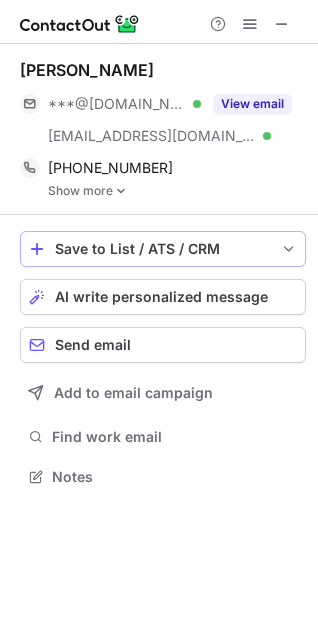 scroll, scrollTop: 10, scrollLeft: 10, axis: both 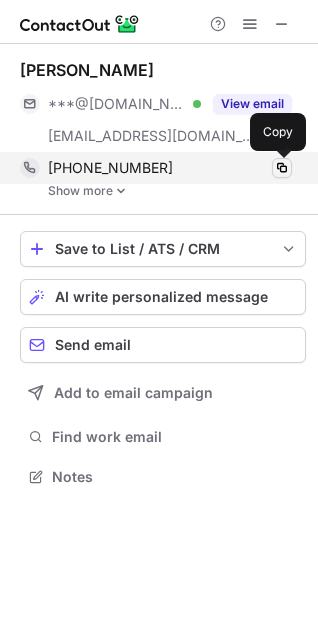 click at bounding box center [282, 168] 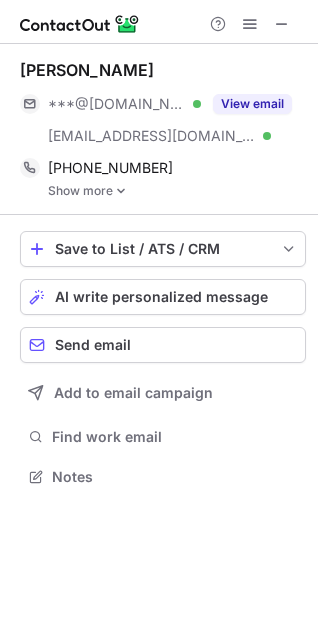 drag, startPoint x: 141, startPoint y: 70, endPoint x: 9, endPoint y: 80, distance: 132.37825 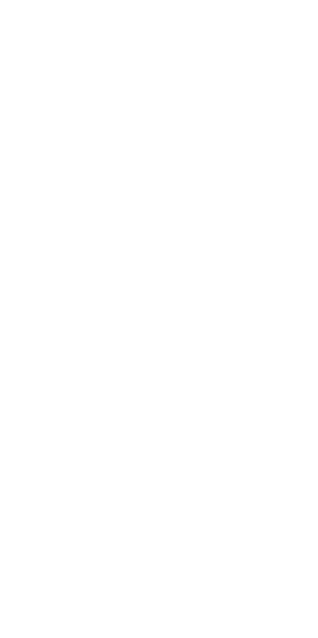 scroll, scrollTop: 0, scrollLeft: 0, axis: both 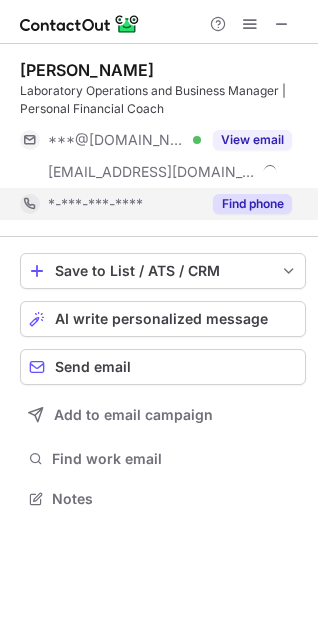 click on "Find phone" at bounding box center (252, 204) 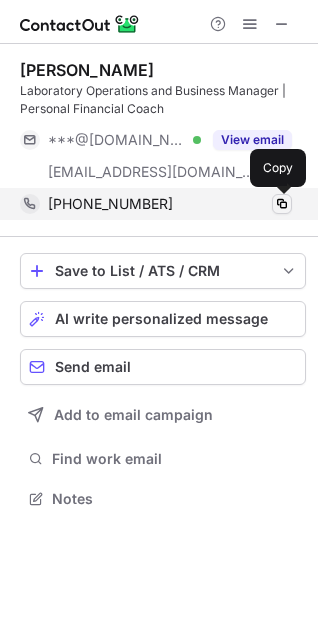 click at bounding box center (282, 204) 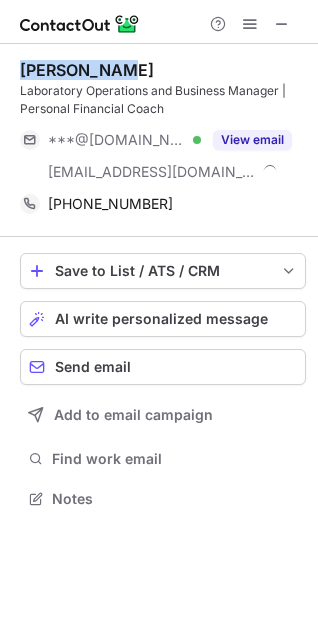 drag, startPoint x: 148, startPoint y: 72, endPoint x: 21, endPoint y: 74, distance: 127.01575 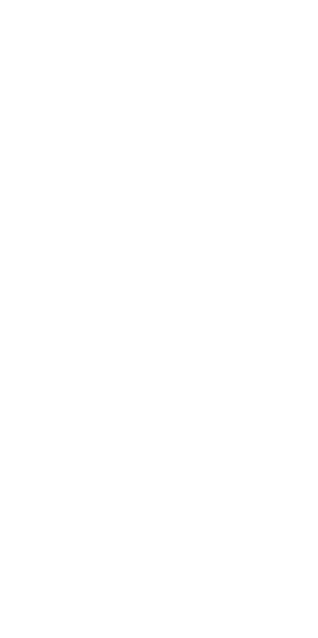 scroll, scrollTop: 0, scrollLeft: 0, axis: both 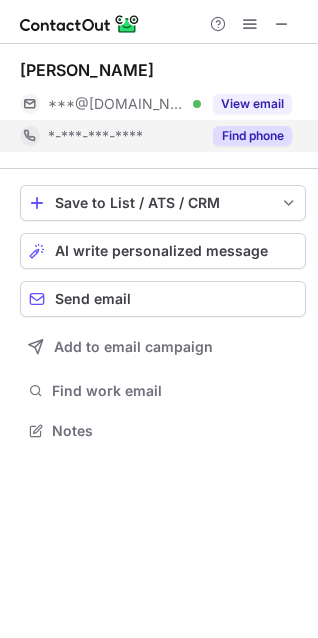 click on "Find phone" at bounding box center [252, 136] 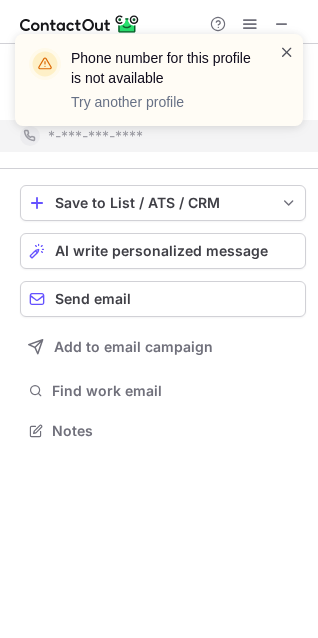 click at bounding box center (287, 52) 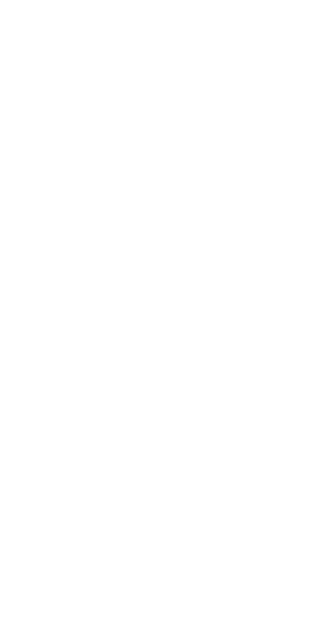 scroll, scrollTop: 0, scrollLeft: 0, axis: both 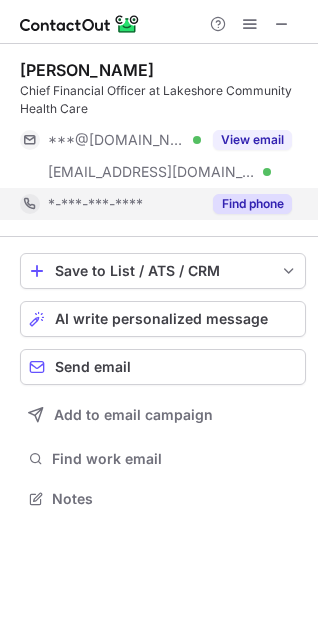 click on "Find phone" at bounding box center [252, 204] 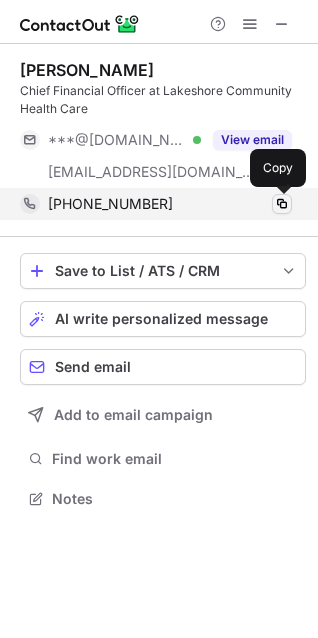 click at bounding box center [282, 204] 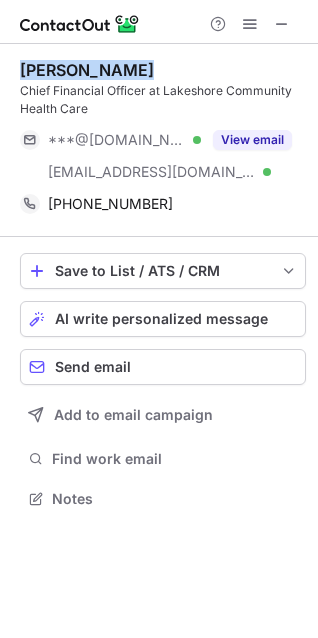drag, startPoint x: 146, startPoint y: 72, endPoint x: 7, endPoint y: 79, distance: 139.17615 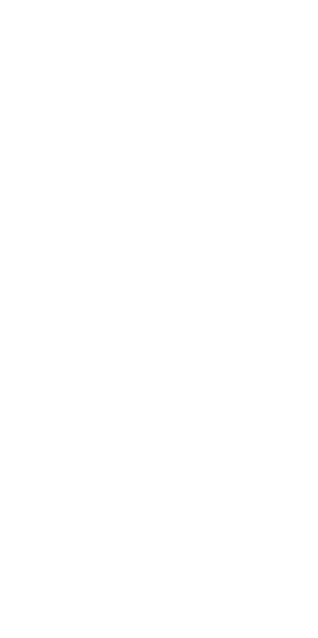 scroll, scrollTop: 0, scrollLeft: 0, axis: both 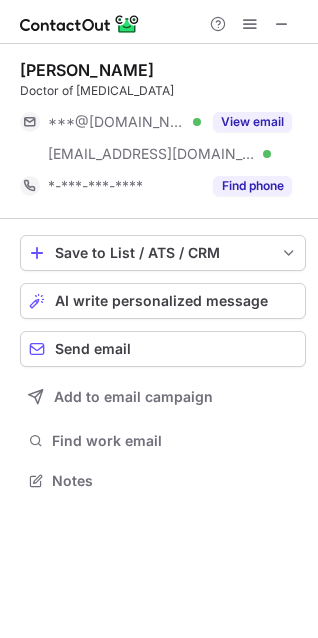 drag, startPoint x: 256, startPoint y: 189, endPoint x: 227, endPoint y: 205, distance: 33.12099 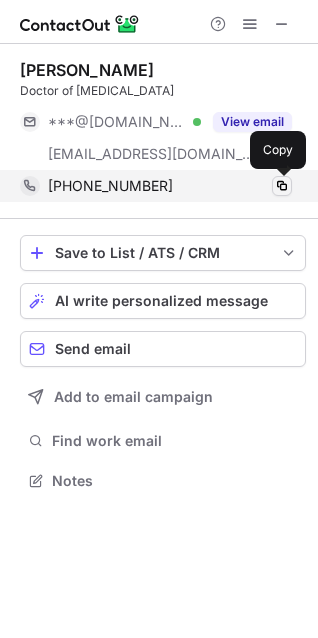 click at bounding box center [282, 186] 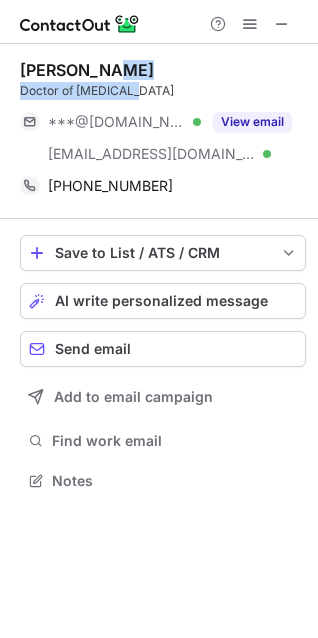 drag, startPoint x: 134, startPoint y: 80, endPoint x: 103, endPoint y: 70, distance: 32.572994 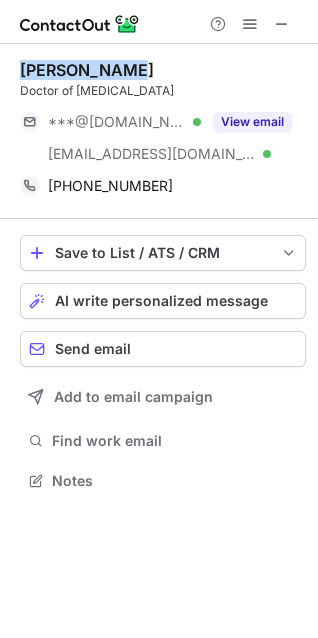 drag, startPoint x: 147, startPoint y: 69, endPoint x: 22, endPoint y: 72, distance: 125.035995 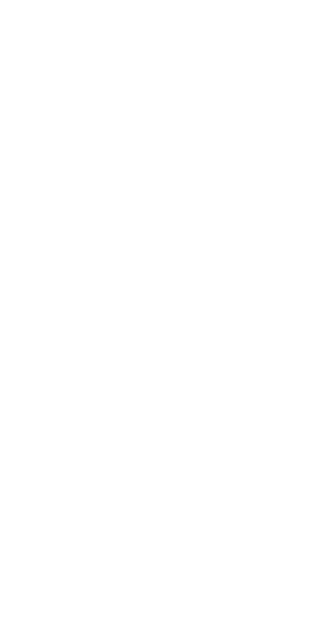 scroll, scrollTop: 0, scrollLeft: 0, axis: both 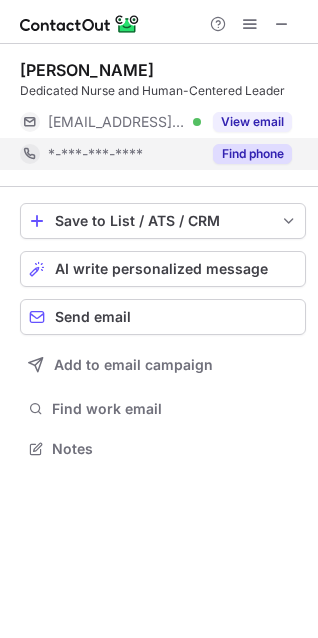 click on "Find phone" at bounding box center (252, 154) 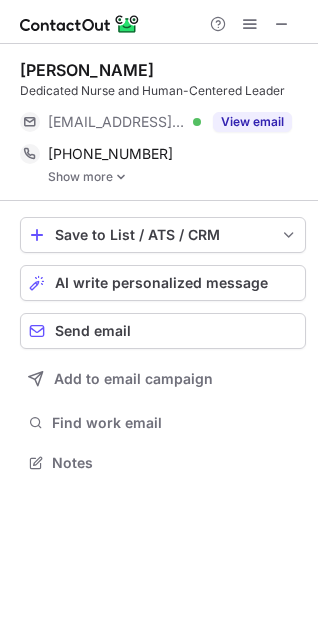 scroll, scrollTop: 10, scrollLeft: 10, axis: both 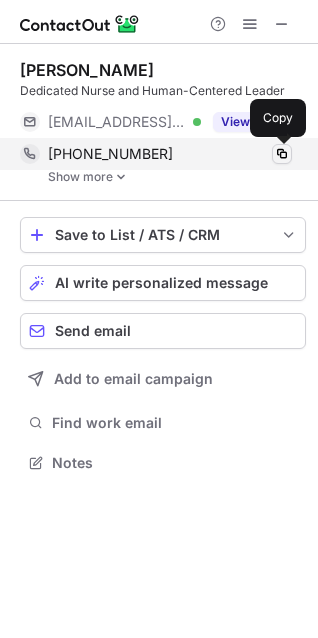 click at bounding box center (282, 154) 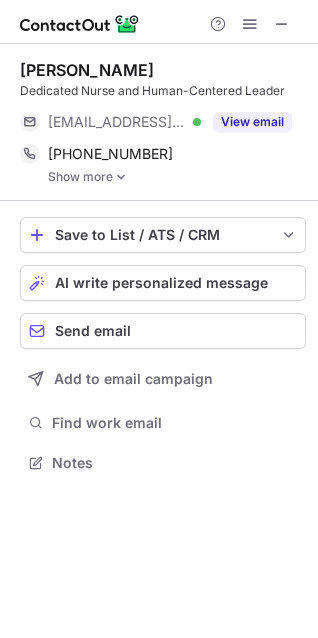 drag, startPoint x: 148, startPoint y: 66, endPoint x: 19, endPoint y: 70, distance: 129.062 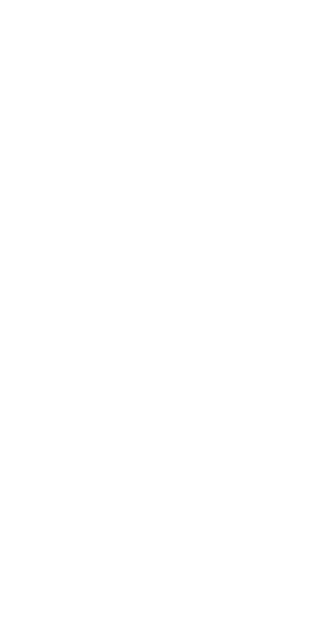 scroll, scrollTop: 0, scrollLeft: 0, axis: both 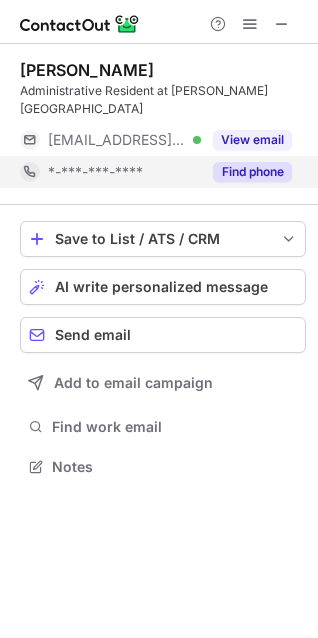 click on "Find phone" at bounding box center (252, 172) 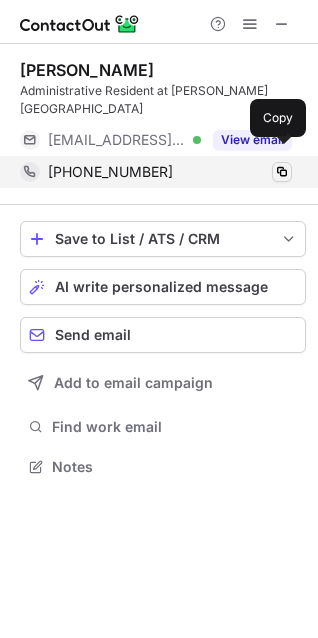 click at bounding box center (282, 172) 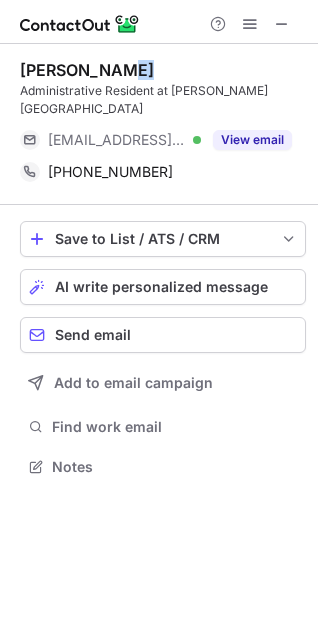 drag, startPoint x: 130, startPoint y: 69, endPoint x: 17, endPoint y: 81, distance: 113.63538 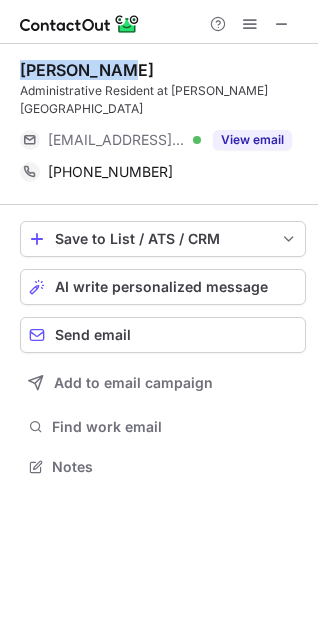 drag, startPoint x: 136, startPoint y: 79, endPoint x: 7, endPoint y: 73, distance: 129.13947 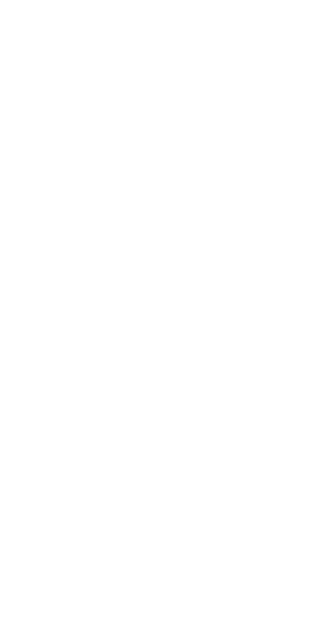 scroll, scrollTop: 0, scrollLeft: 0, axis: both 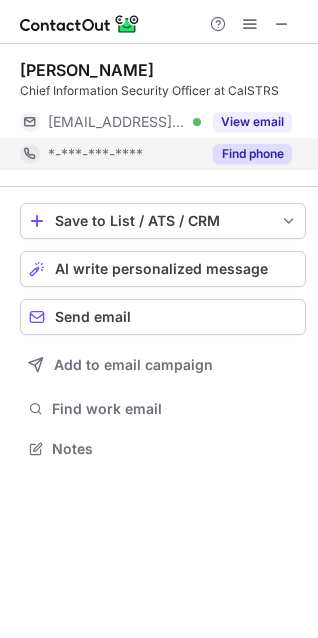 click on "Find phone" at bounding box center (252, 154) 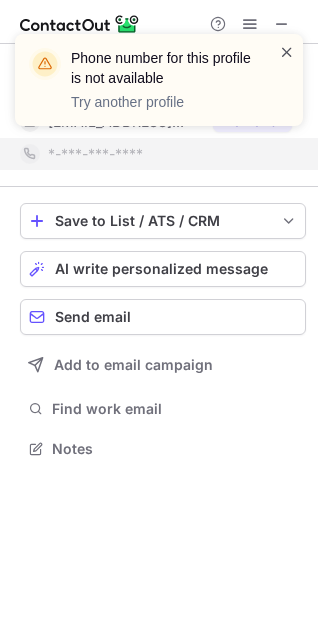 click at bounding box center (287, 52) 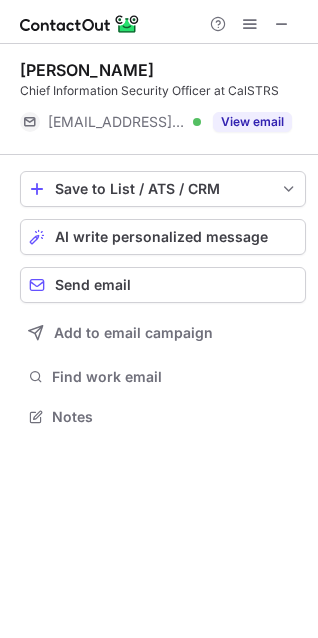 scroll, scrollTop: 403, scrollLeft: 318, axis: both 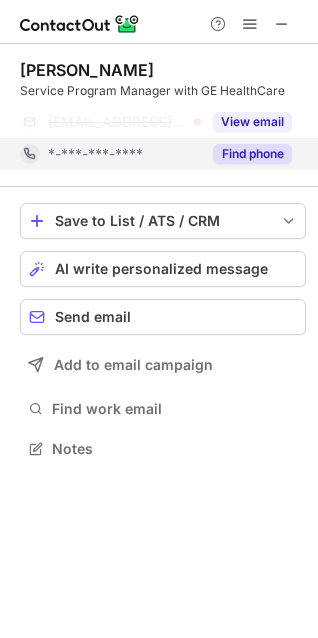 click on "Find phone" at bounding box center [252, 154] 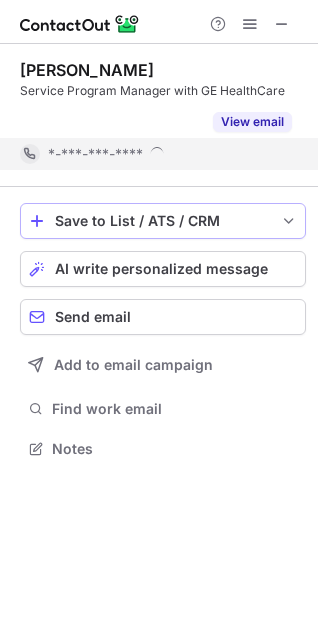 scroll, scrollTop: 403, scrollLeft: 318, axis: both 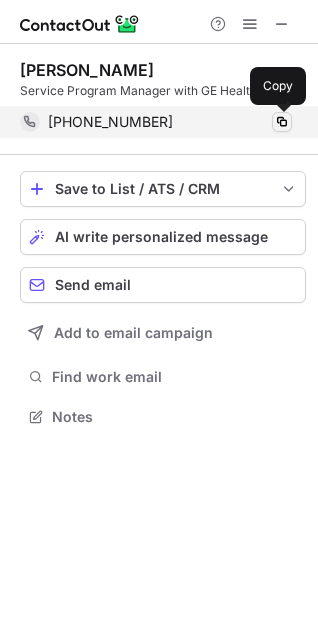 click at bounding box center [282, 122] 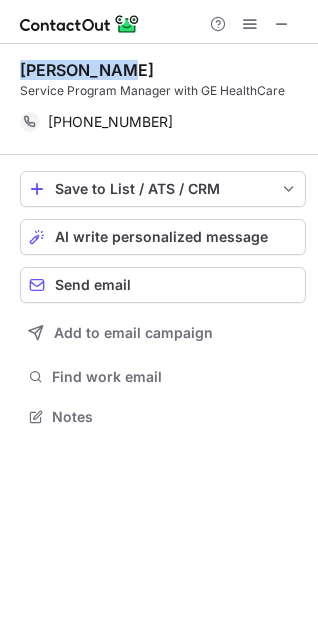 drag, startPoint x: 126, startPoint y: 67, endPoint x: 12, endPoint y: 67, distance: 114 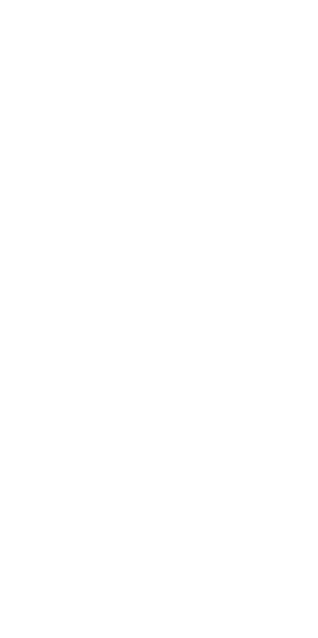 scroll, scrollTop: 0, scrollLeft: 0, axis: both 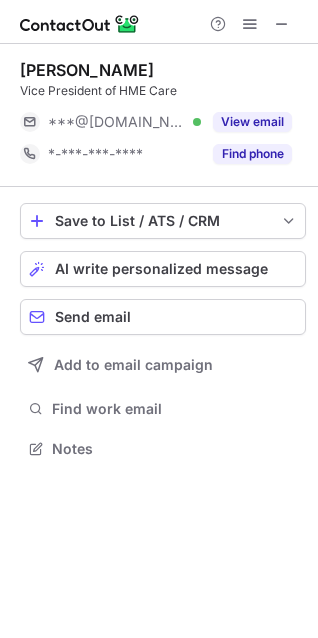 drag, startPoint x: 252, startPoint y: 154, endPoint x: 276, endPoint y: 187, distance: 40.804413 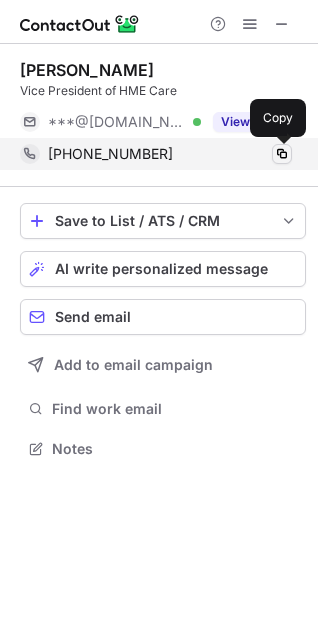 click at bounding box center (282, 154) 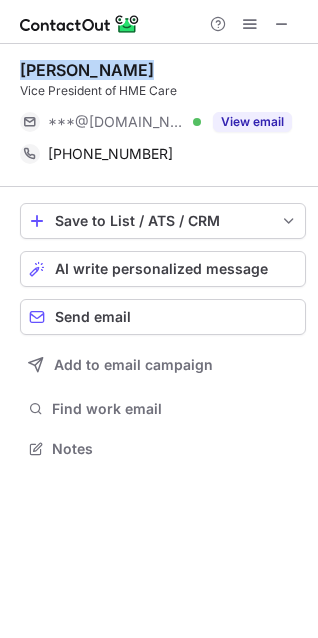 drag, startPoint x: 138, startPoint y: 68, endPoint x: 19, endPoint y: 77, distance: 119.33985 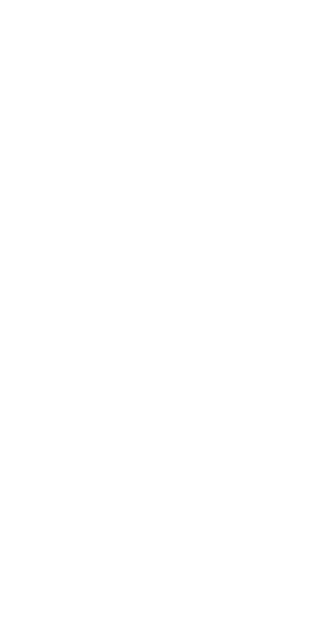 scroll, scrollTop: 0, scrollLeft: 0, axis: both 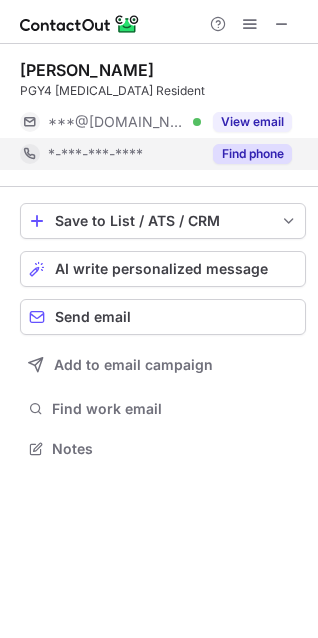 click on "Find phone" at bounding box center [252, 154] 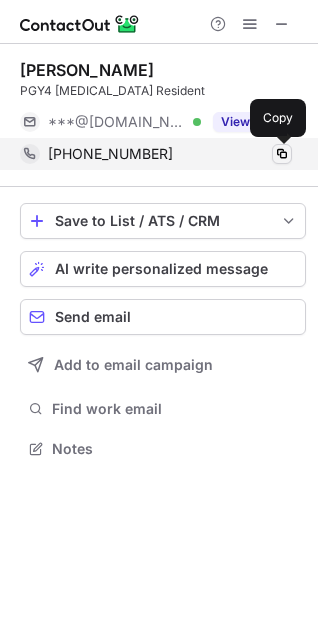 click at bounding box center (282, 154) 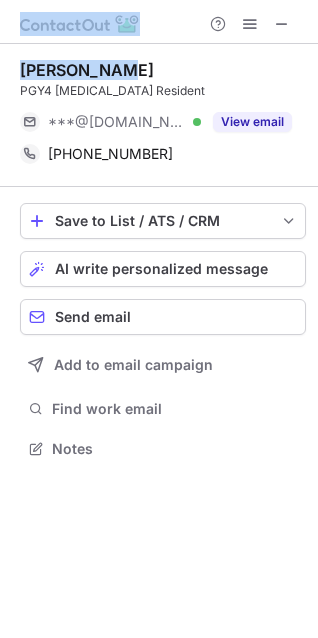 drag, startPoint x: 110, startPoint y: 74, endPoint x: -3, endPoint y: 75, distance: 113.004425 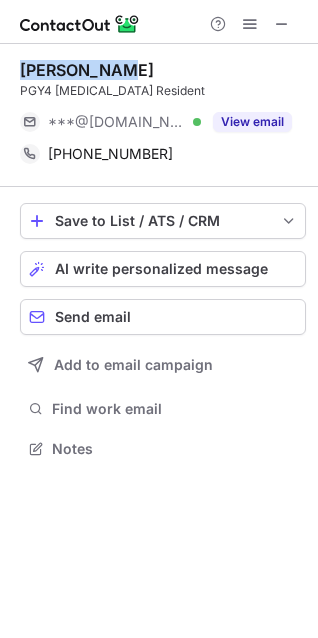 drag, startPoint x: 116, startPoint y: 70, endPoint x: 13, endPoint y: 72, distance: 103.01942 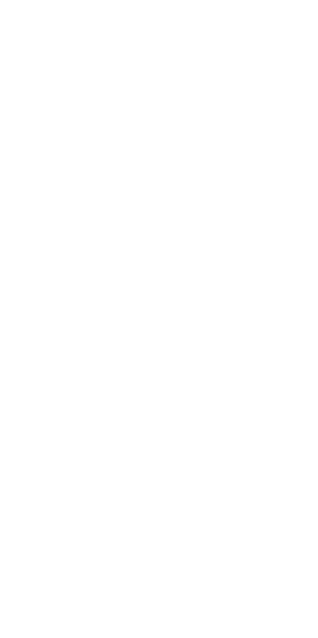 scroll, scrollTop: 0, scrollLeft: 0, axis: both 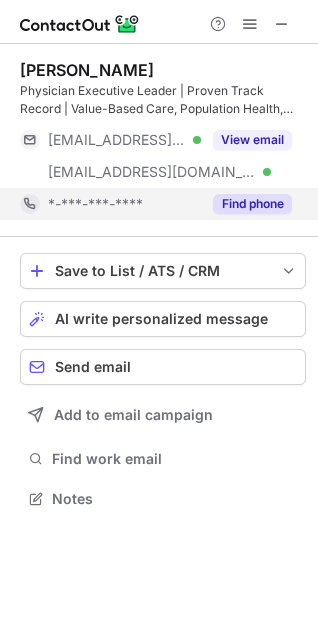 click on "Find phone" at bounding box center [252, 204] 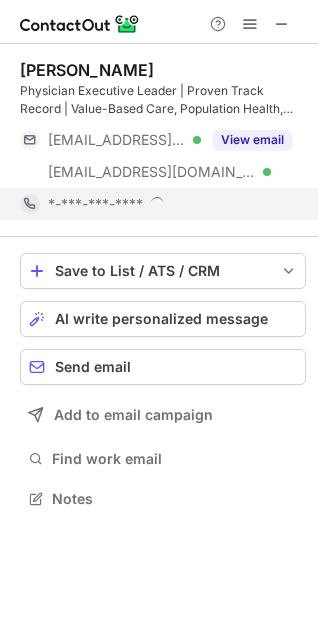 scroll, scrollTop: 10, scrollLeft: 10, axis: both 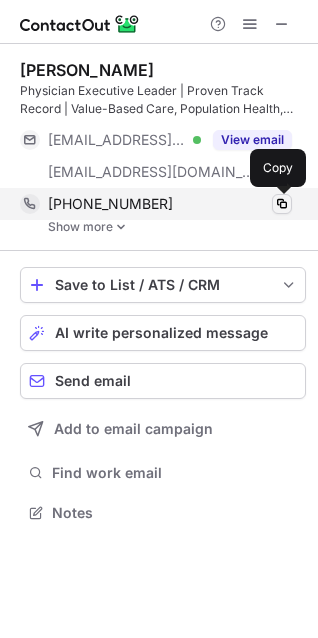 click at bounding box center [282, 204] 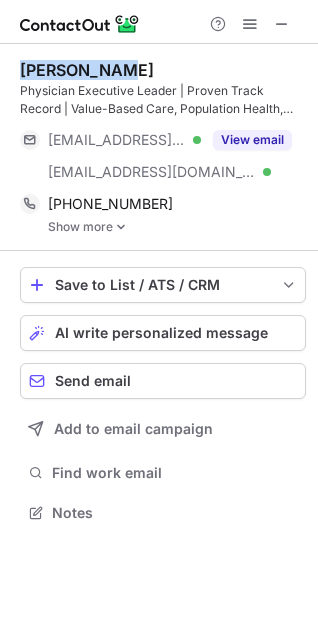 drag, startPoint x: 118, startPoint y: 76, endPoint x: 5, endPoint y: 54, distance: 115.12167 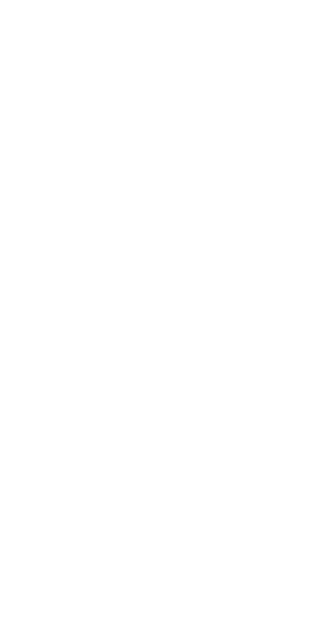 scroll, scrollTop: 0, scrollLeft: 0, axis: both 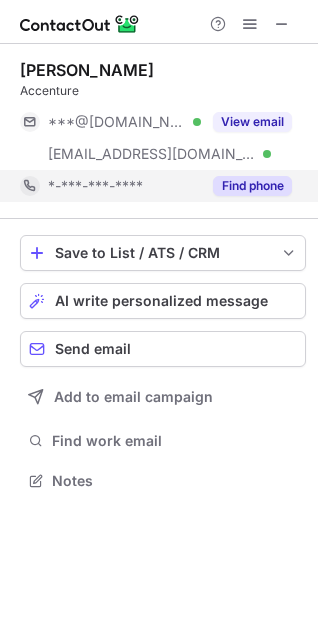 click on "Find phone" at bounding box center (252, 186) 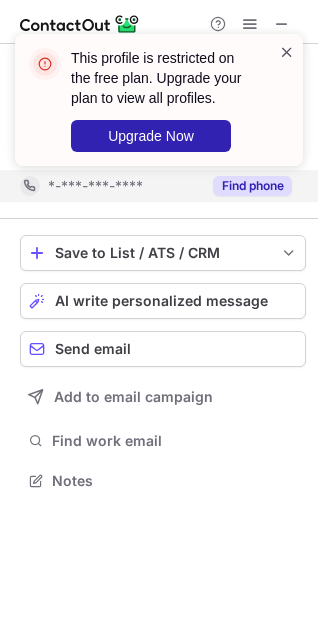click at bounding box center [287, 52] 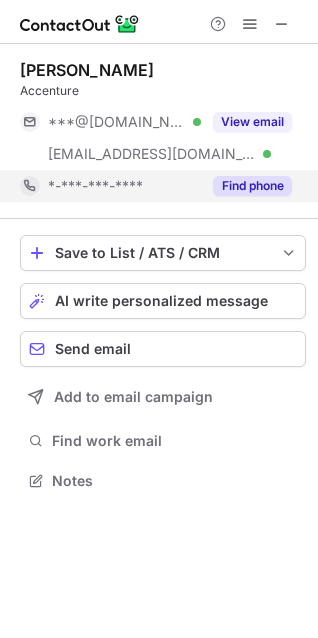 click on "Find phone" at bounding box center (252, 186) 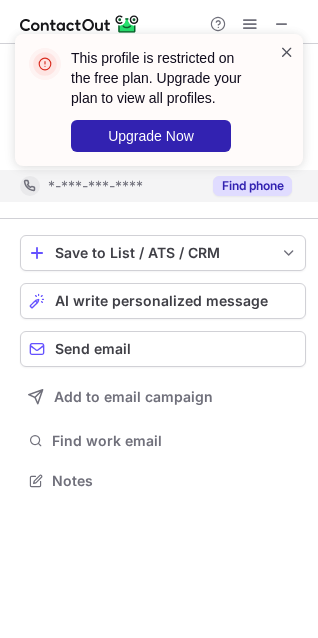 click at bounding box center [287, 52] 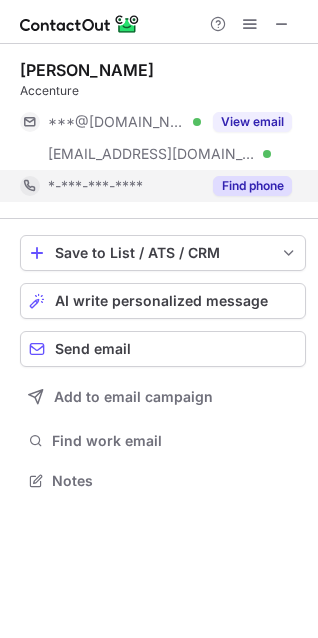 click on "This profile is restricted on the free plan. Upgrade your plan to view all profiles. Upgrade Now" at bounding box center [159, 108] 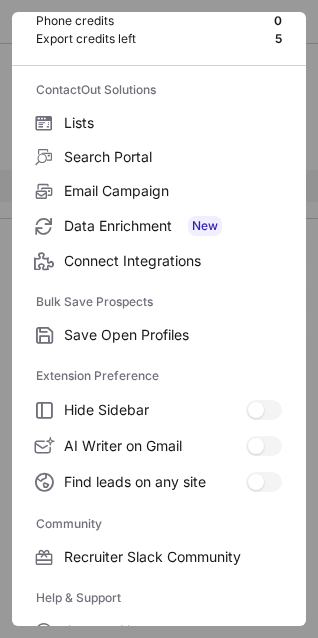 scroll, scrollTop: 269, scrollLeft: 0, axis: vertical 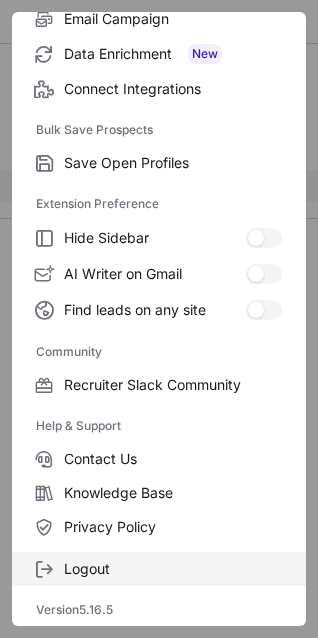 click on "Logout" at bounding box center (173, 569) 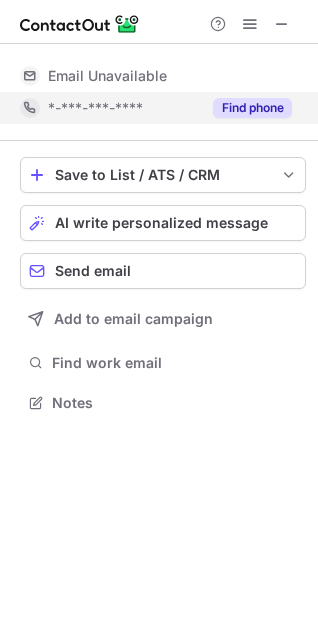 scroll, scrollTop: 0, scrollLeft: 0, axis: both 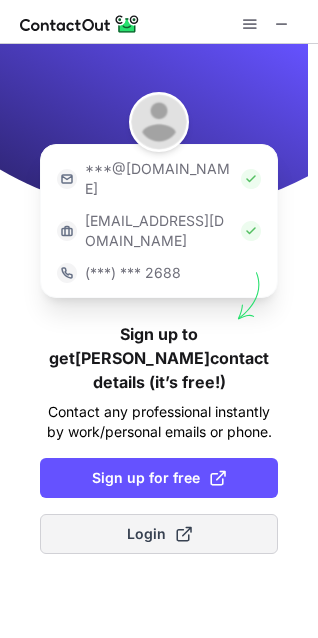 click on "Login" at bounding box center [159, 534] 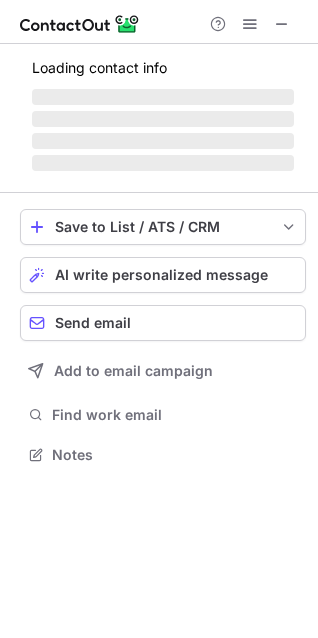 scroll, scrollTop: 10, scrollLeft: 10, axis: both 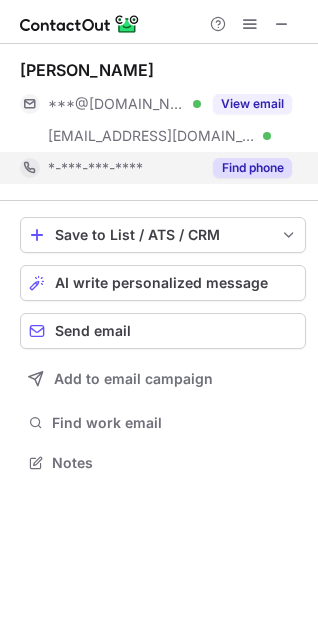 click on "Find phone" at bounding box center [246, 168] 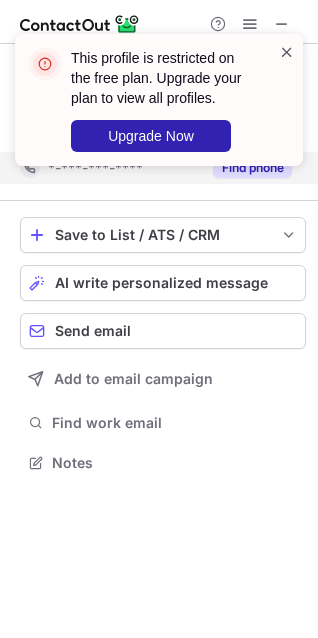 click at bounding box center (287, 52) 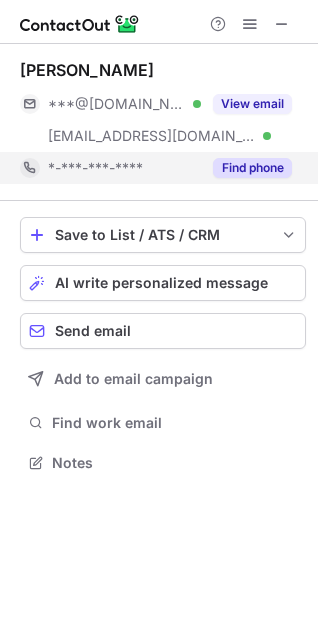 click on "This profile is restricted on the free plan. Upgrade your plan to view all profiles. Upgrade Now" at bounding box center [159, 108] 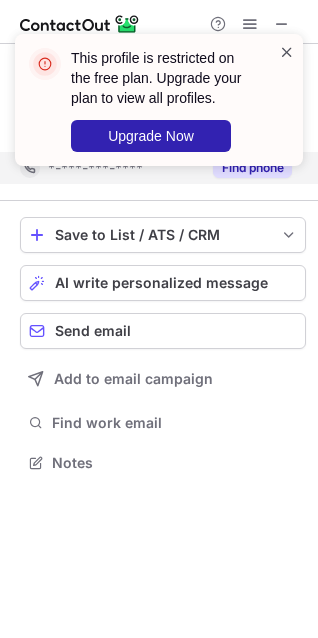 click at bounding box center (287, 52) 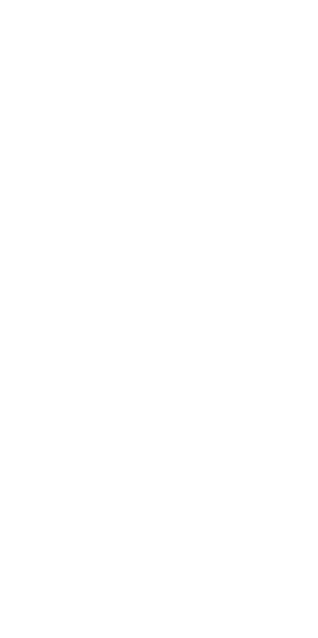 scroll, scrollTop: 0, scrollLeft: 0, axis: both 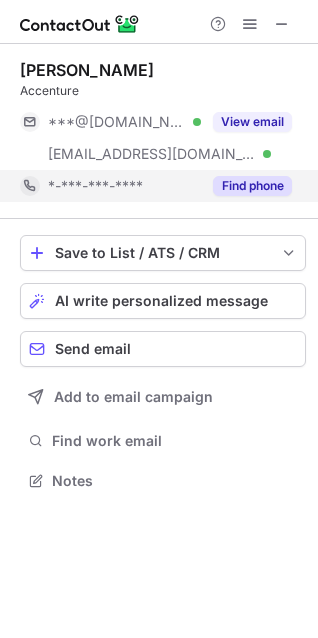 click on "Find phone" at bounding box center [252, 186] 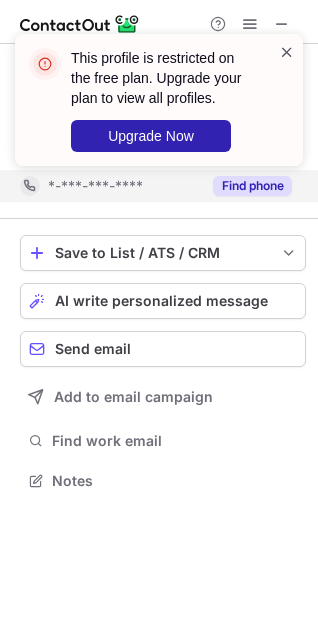 click at bounding box center (287, 52) 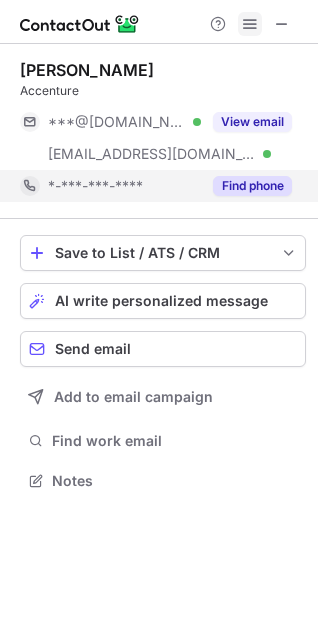 click at bounding box center (250, 24) 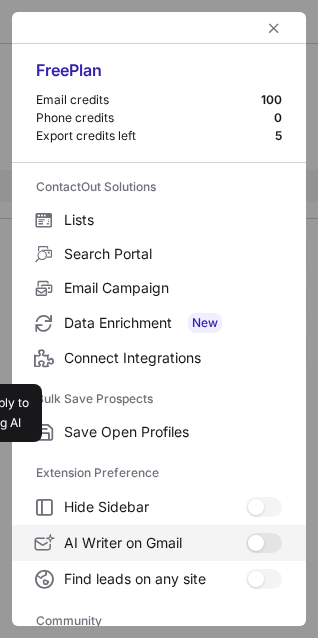 scroll, scrollTop: 269, scrollLeft: 0, axis: vertical 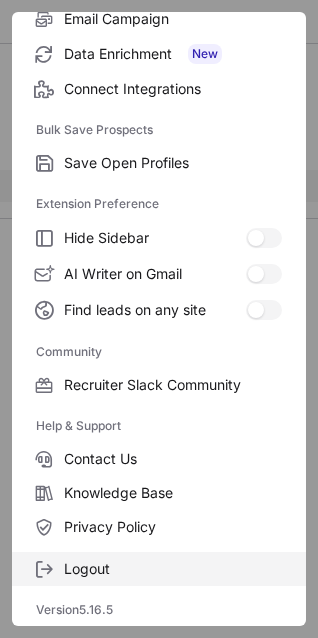 click on "Logout" at bounding box center [173, 569] 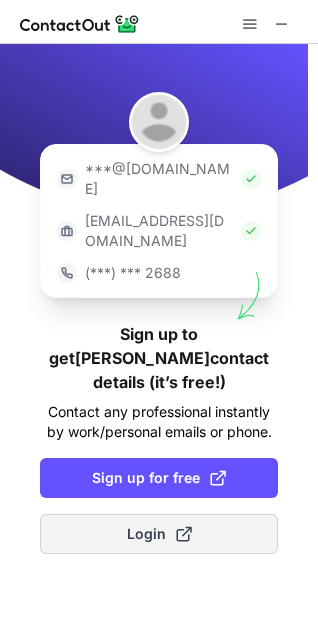 click on "Login" at bounding box center [159, 534] 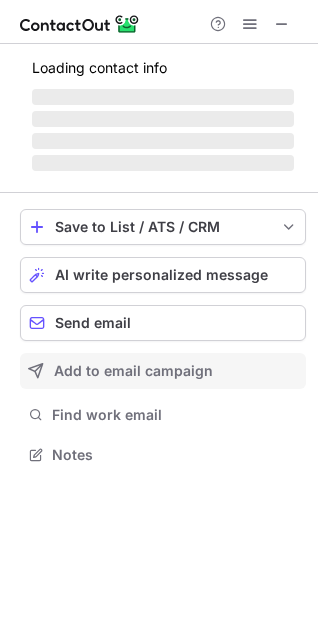scroll, scrollTop: 10, scrollLeft: 10, axis: both 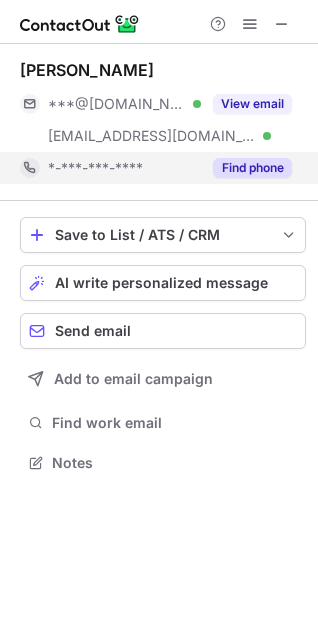 click on "Find phone" at bounding box center (252, 168) 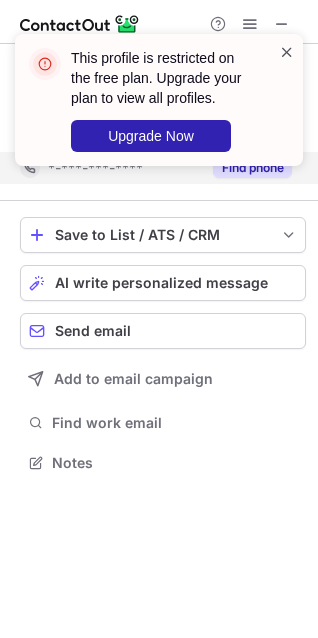 click at bounding box center [287, 52] 